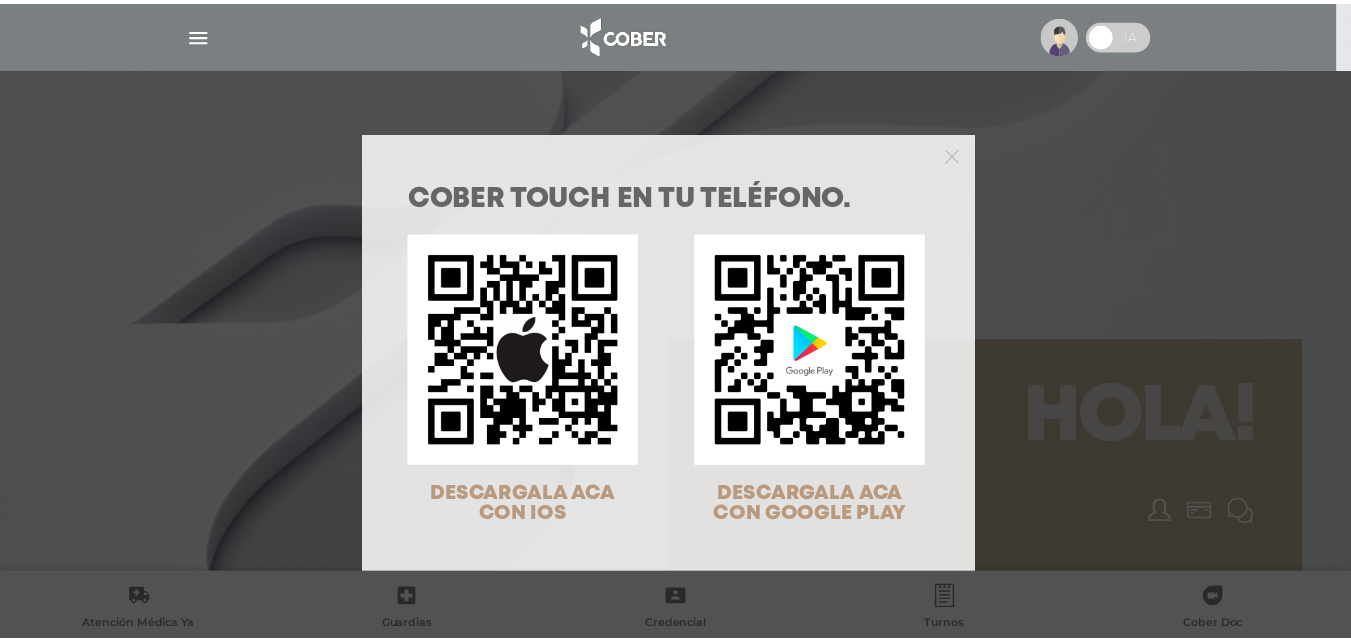 scroll, scrollTop: 0, scrollLeft: 0, axis: both 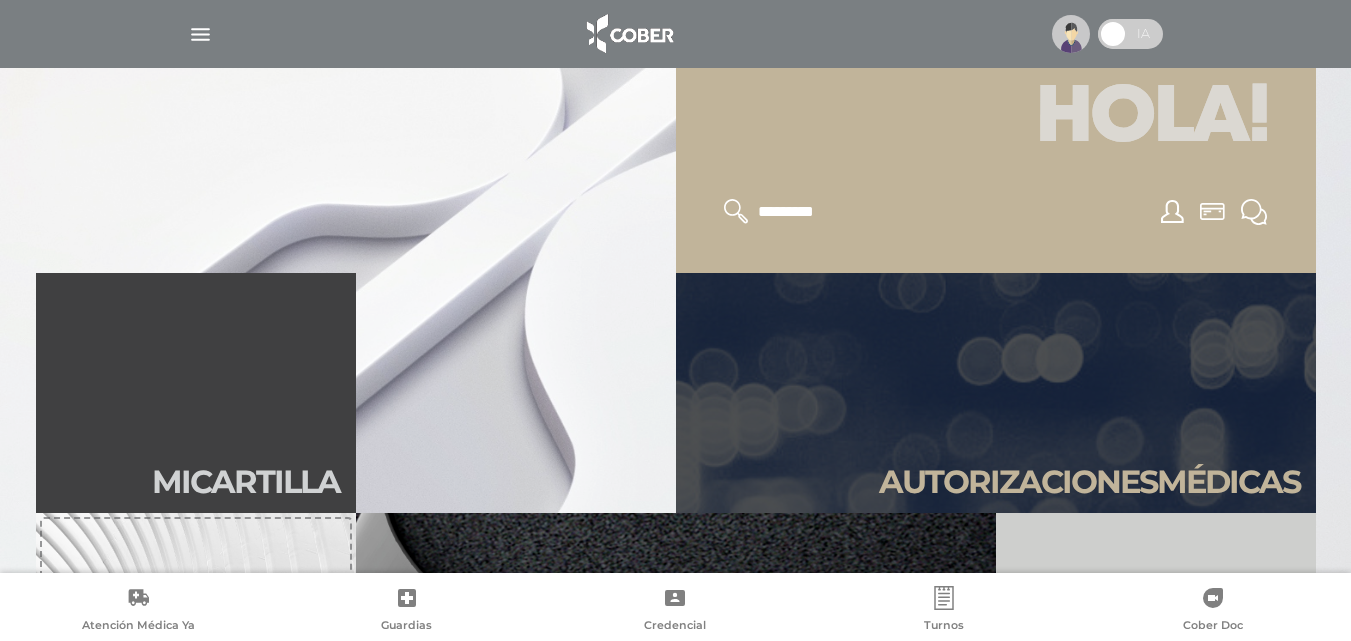 click at bounding box center (943, 598) 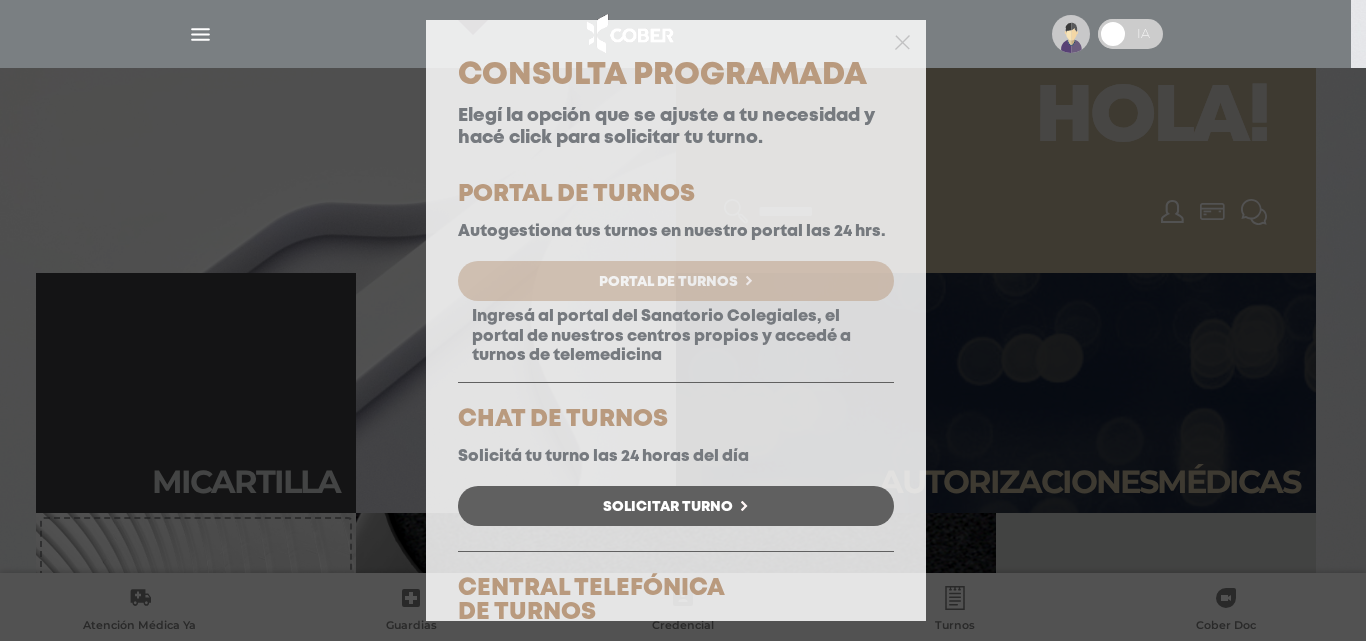 click on "Portal de Turnos" at bounding box center (676, 281) 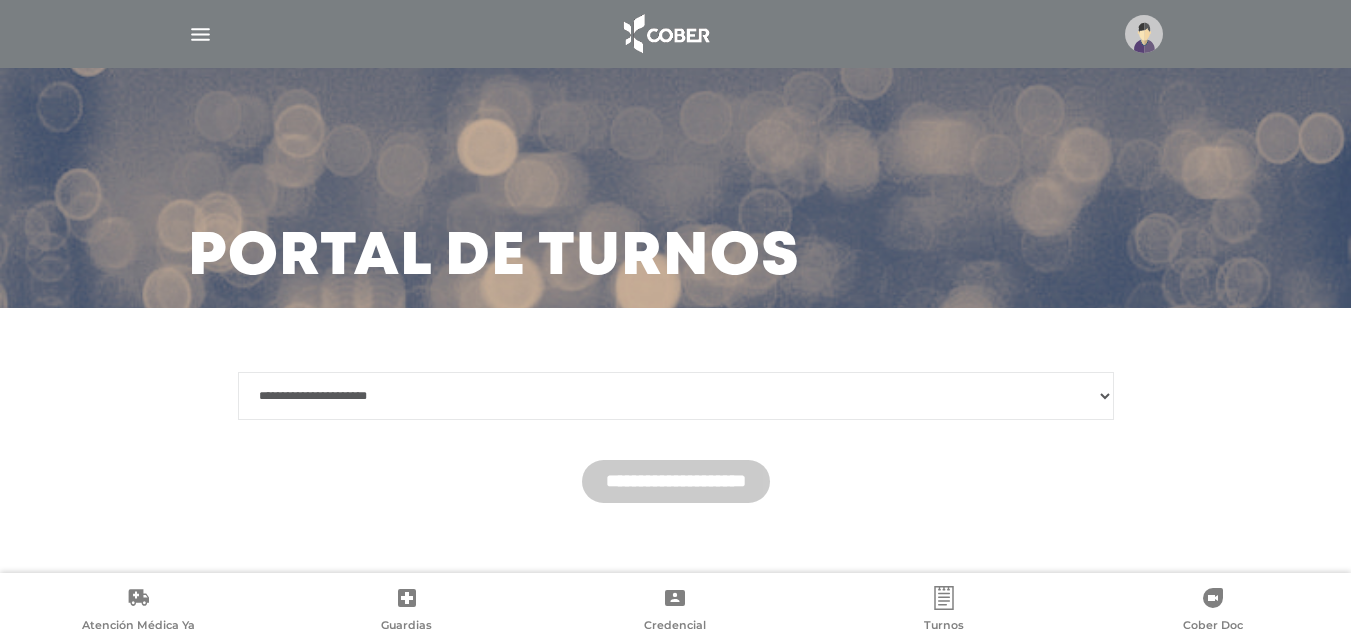 scroll, scrollTop: 0, scrollLeft: 0, axis: both 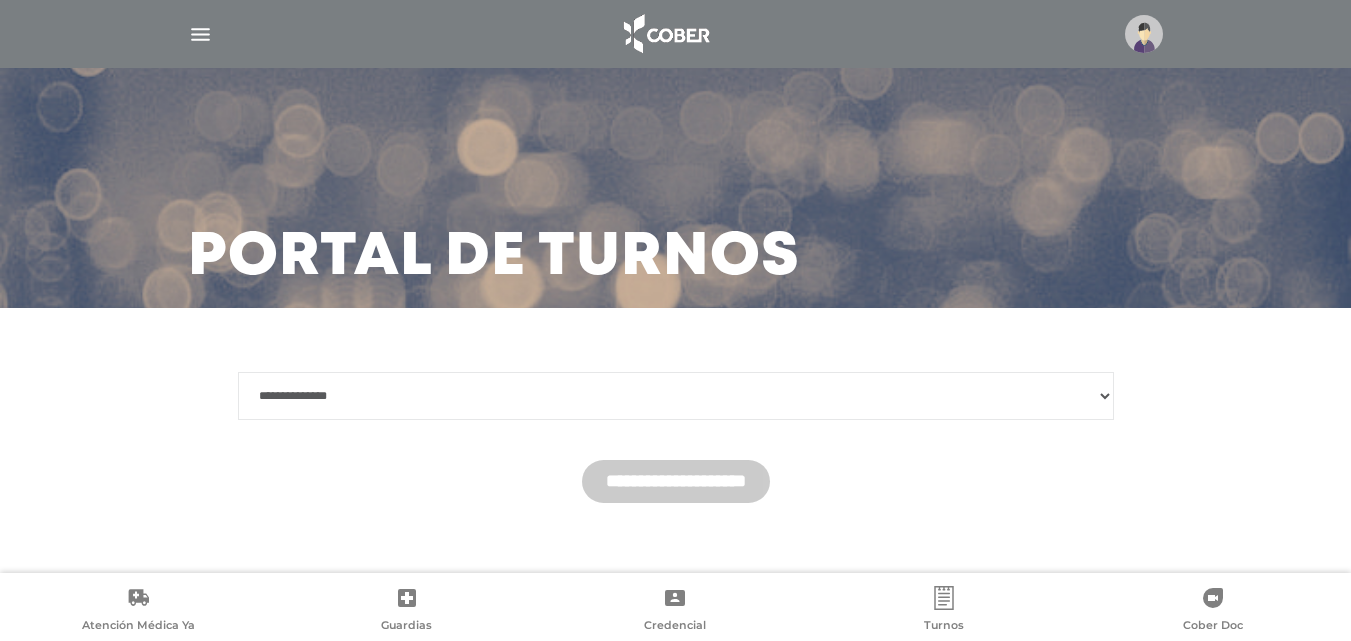 click on "**********" at bounding box center (676, 396) 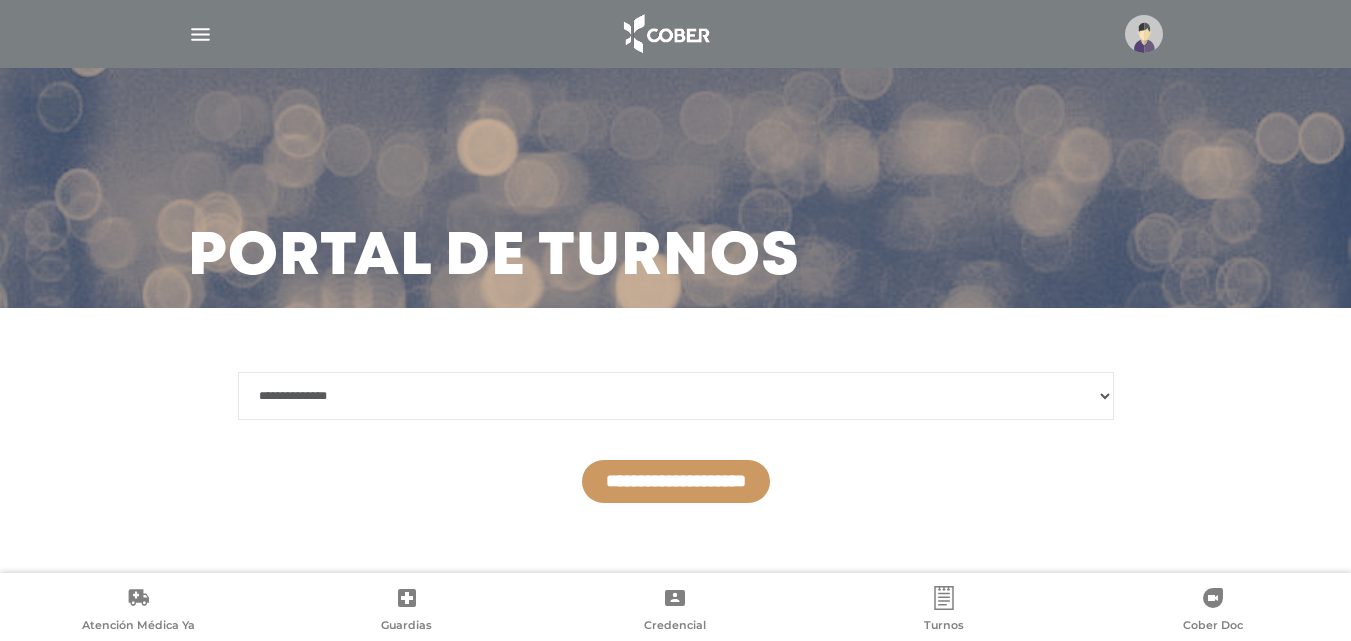 click on "**********" at bounding box center [676, 481] 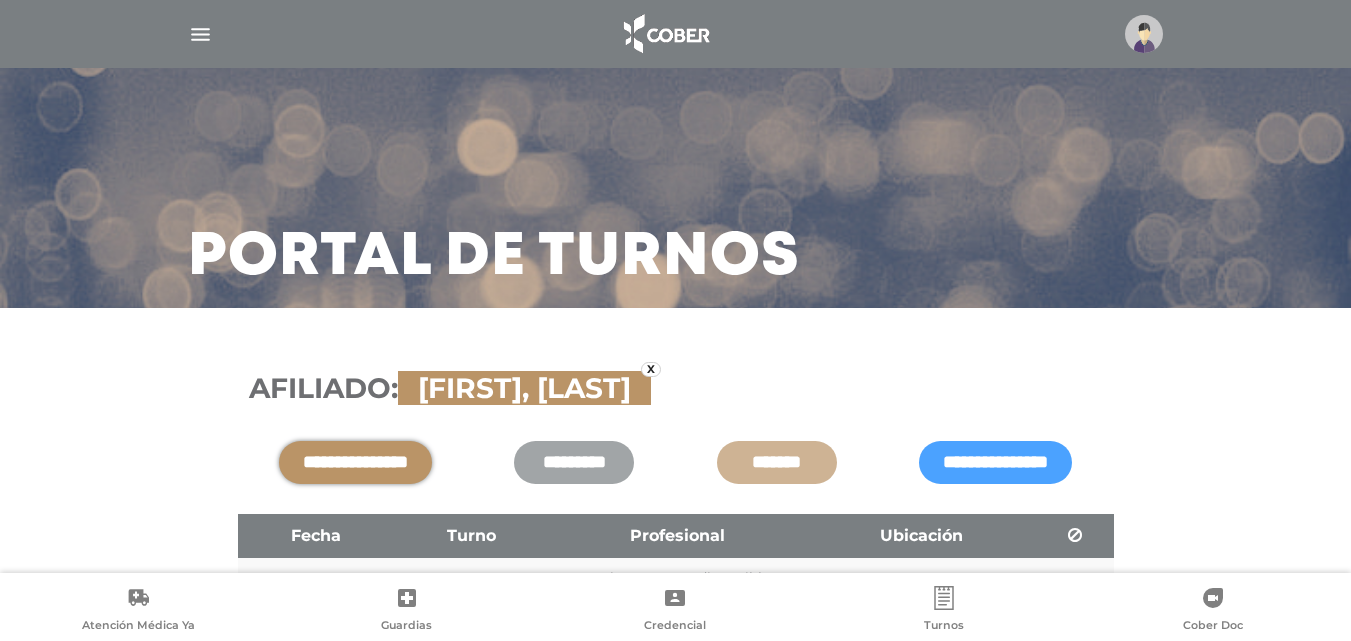 scroll, scrollTop: 115, scrollLeft: 0, axis: vertical 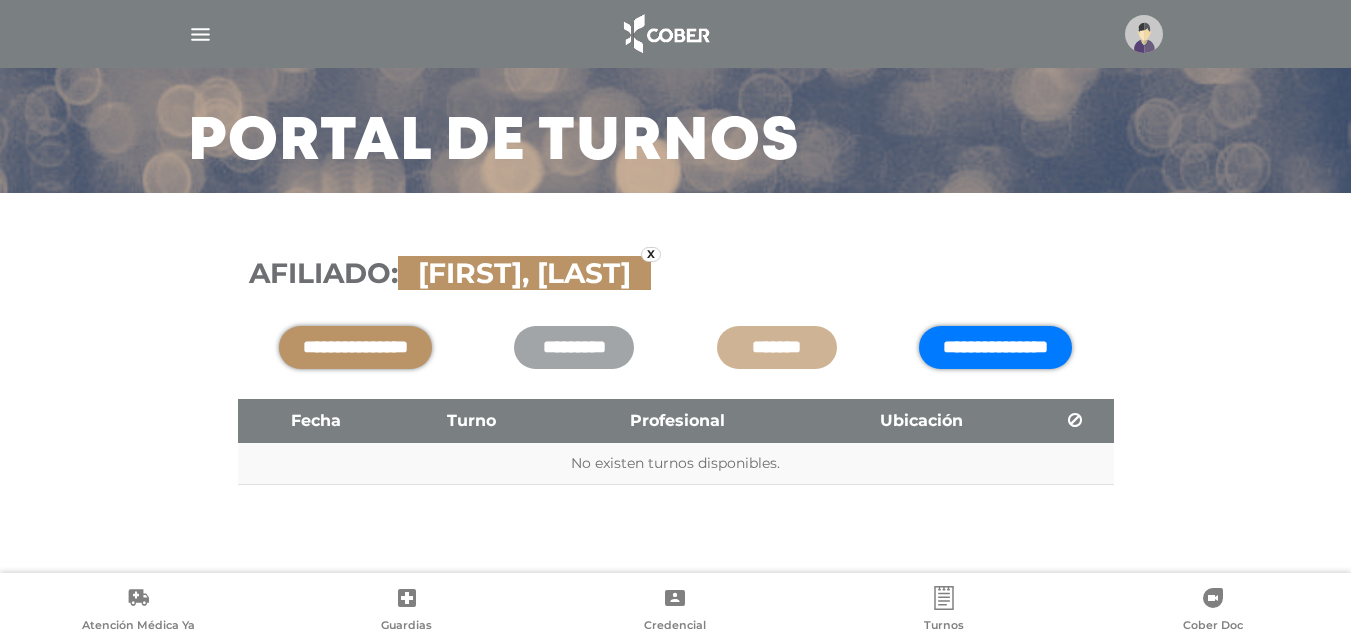 click on "**********" at bounding box center (995, 347) 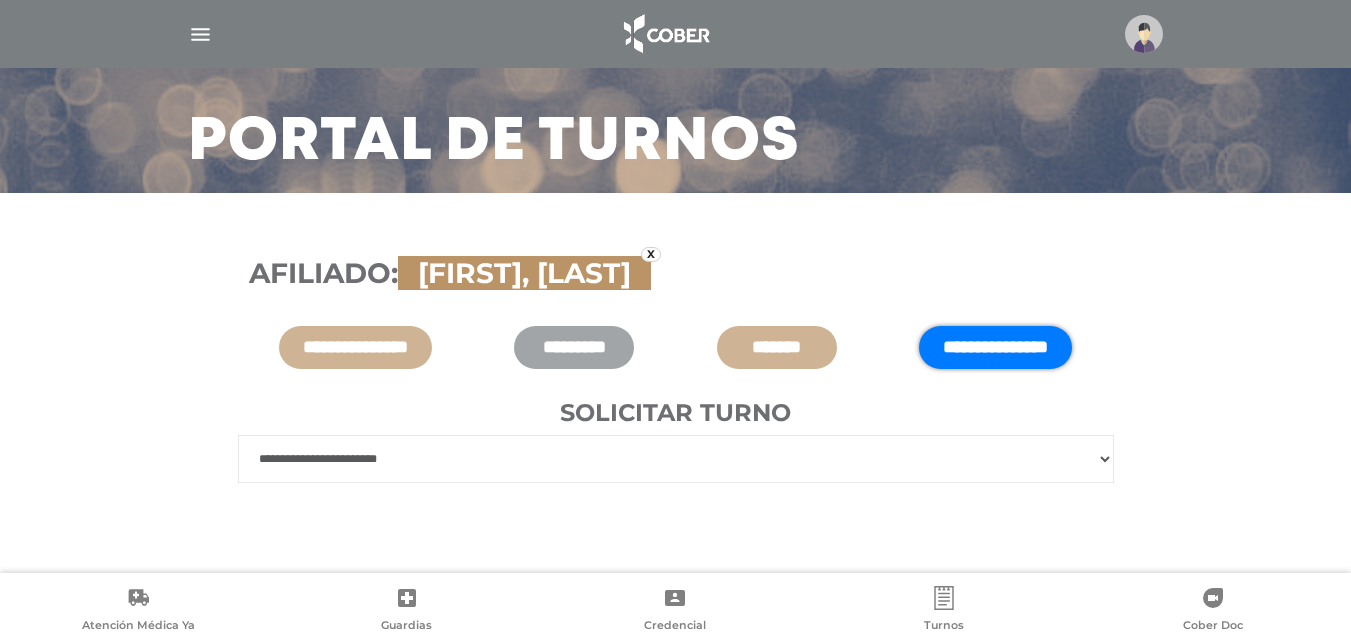 click on "**********" at bounding box center (676, 459) 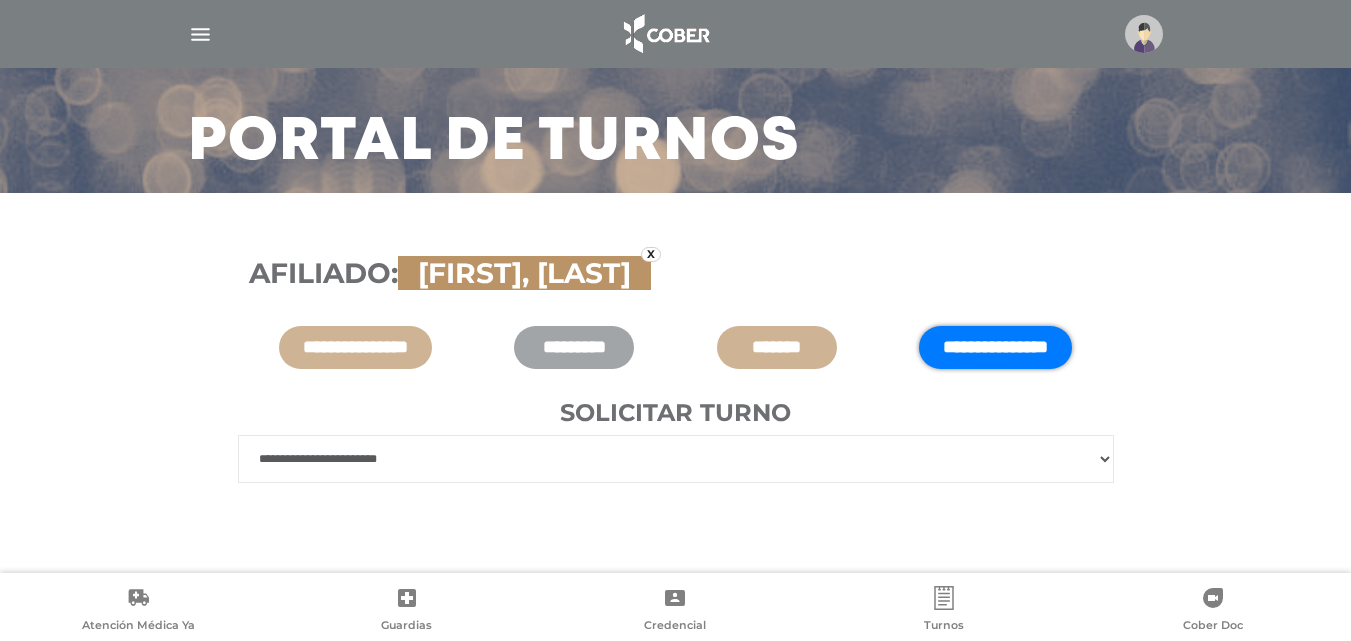 select on "******" 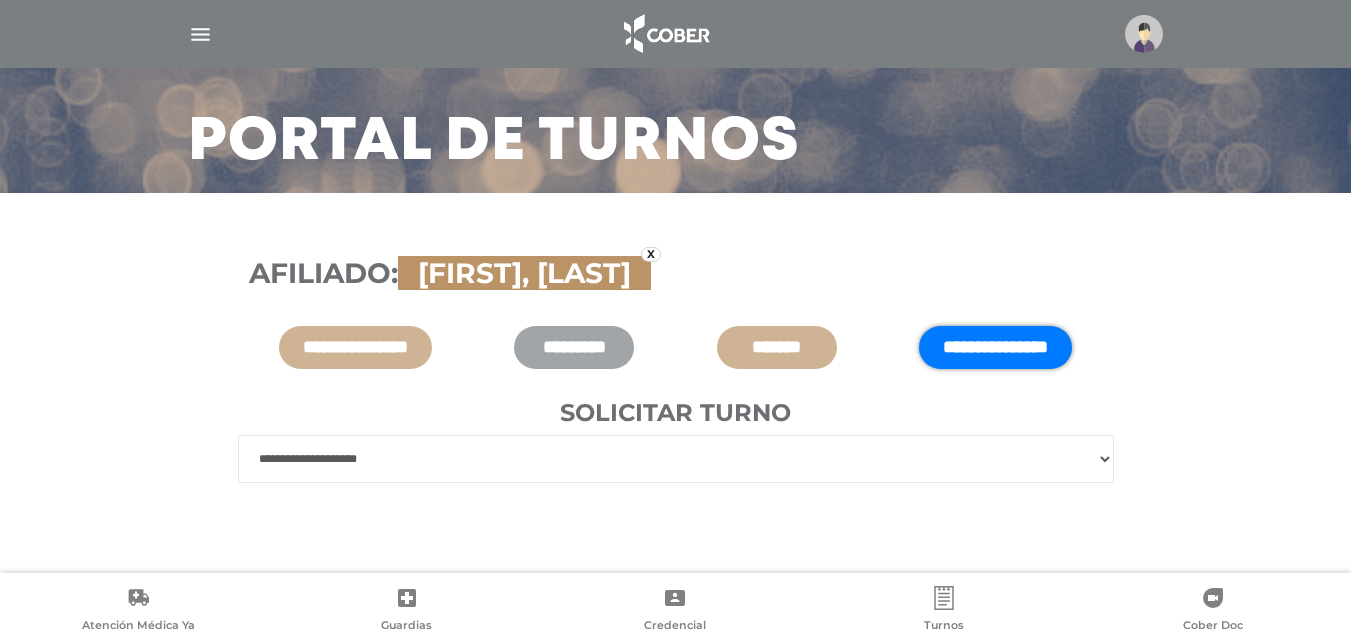 click on "**********" at bounding box center (676, 459) 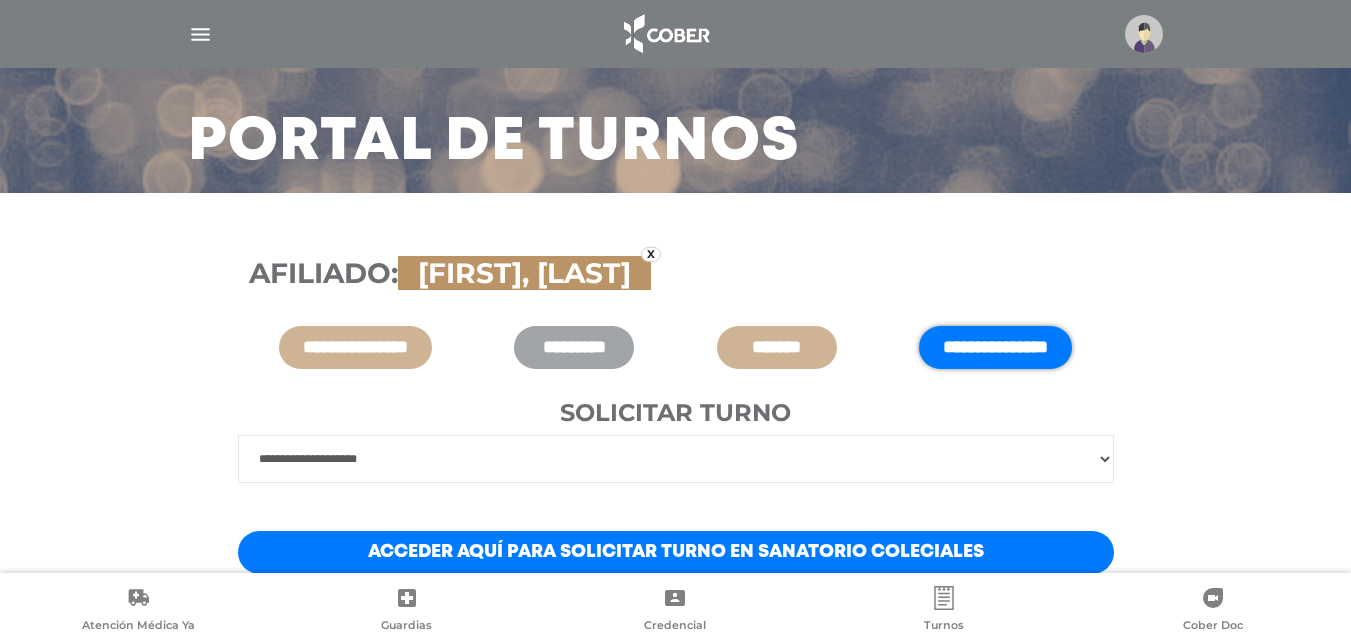 scroll, scrollTop: 204, scrollLeft: 0, axis: vertical 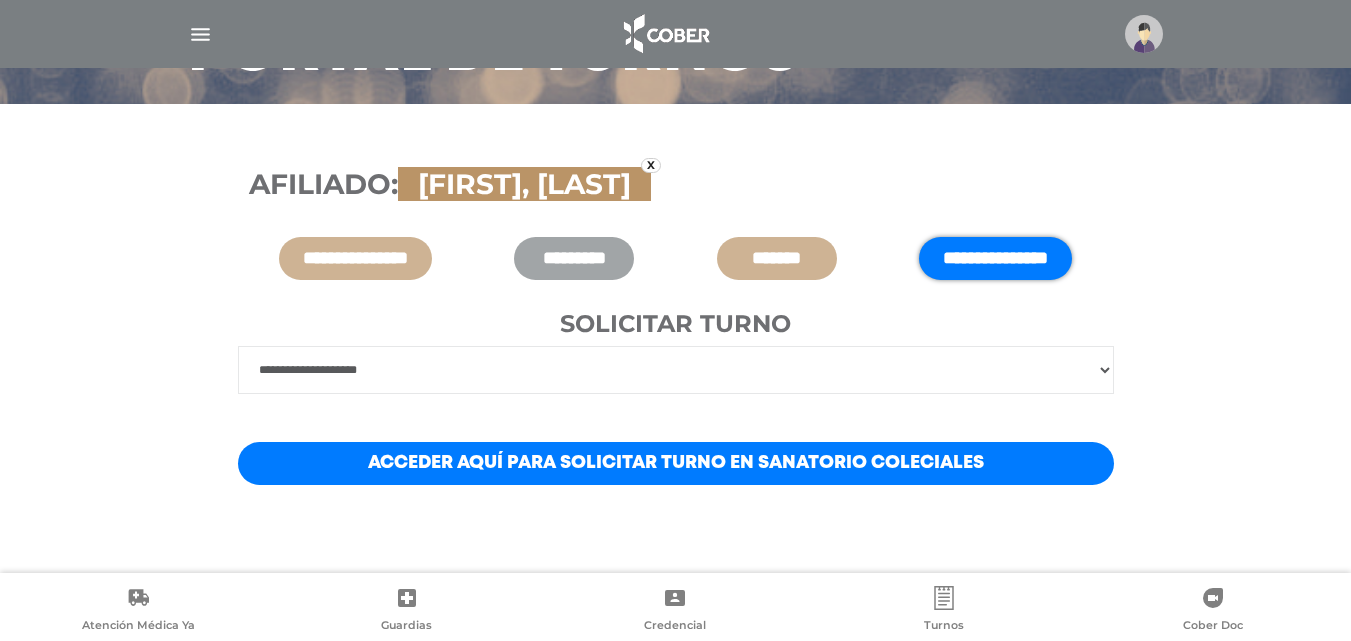 click on "Acceder aquí para solicitar turno en Sanatorio Coleciales" at bounding box center (676, 463) 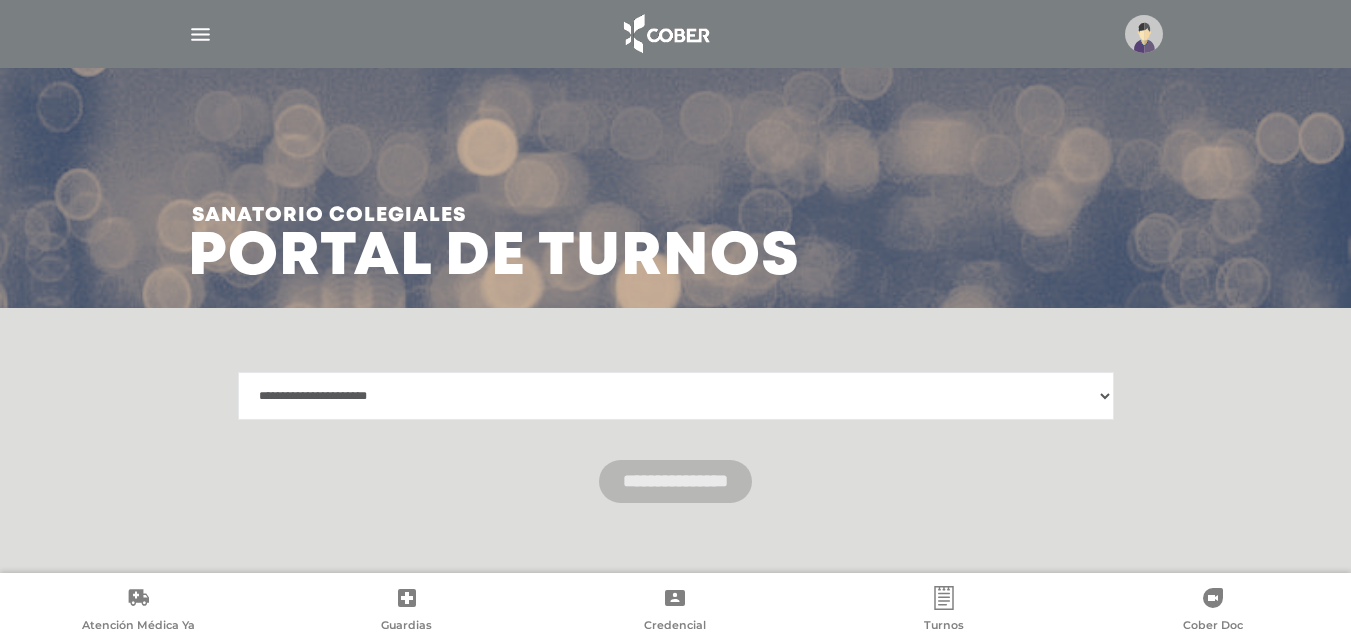 scroll, scrollTop: 0, scrollLeft: 0, axis: both 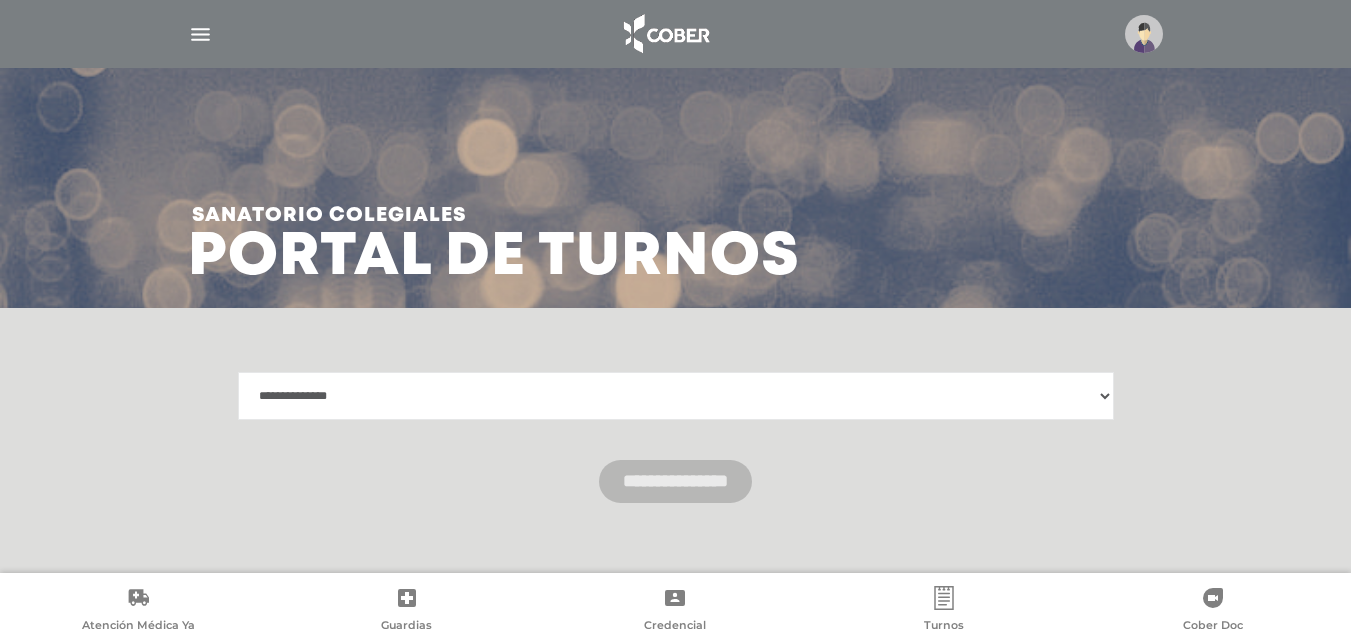click on "**********" at bounding box center [676, 396] 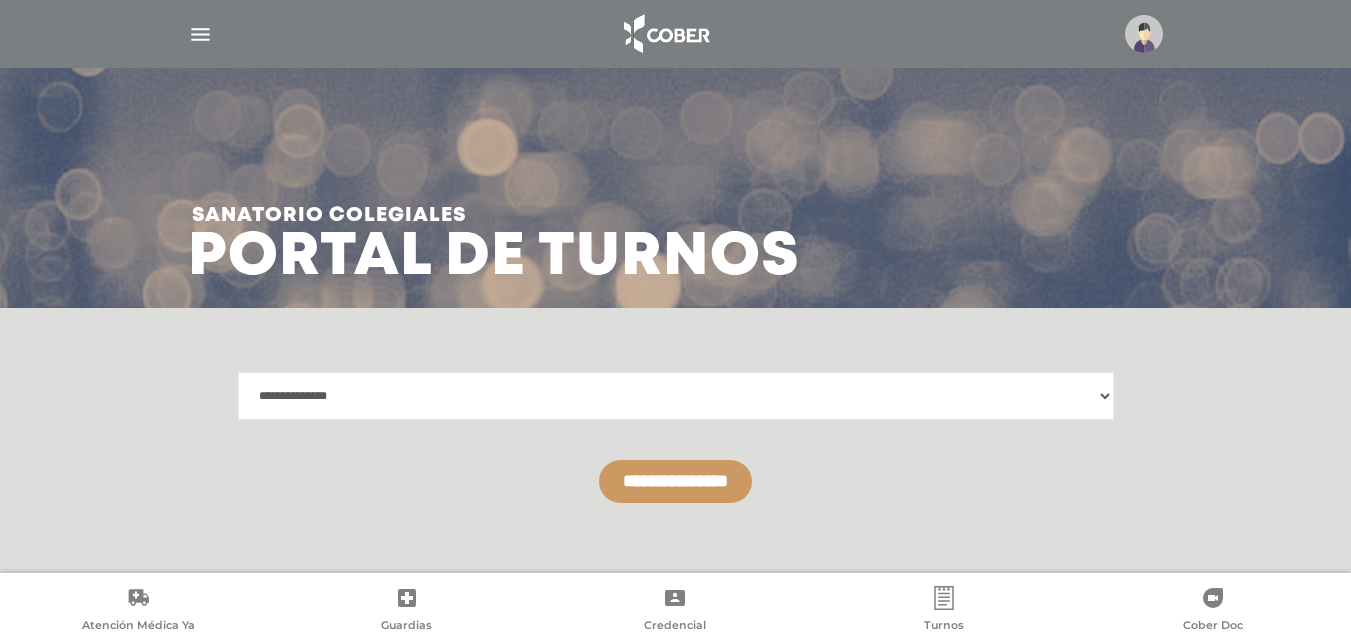 click on "**********" at bounding box center (675, 481) 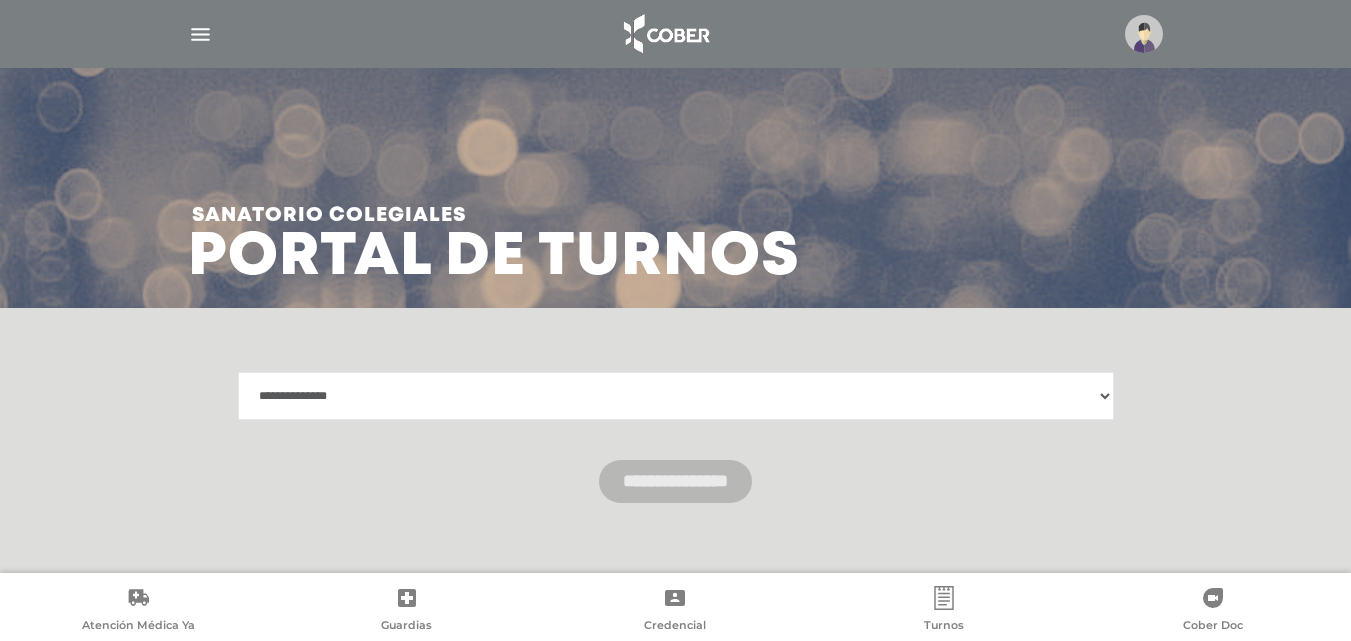 scroll, scrollTop: 18, scrollLeft: 0, axis: vertical 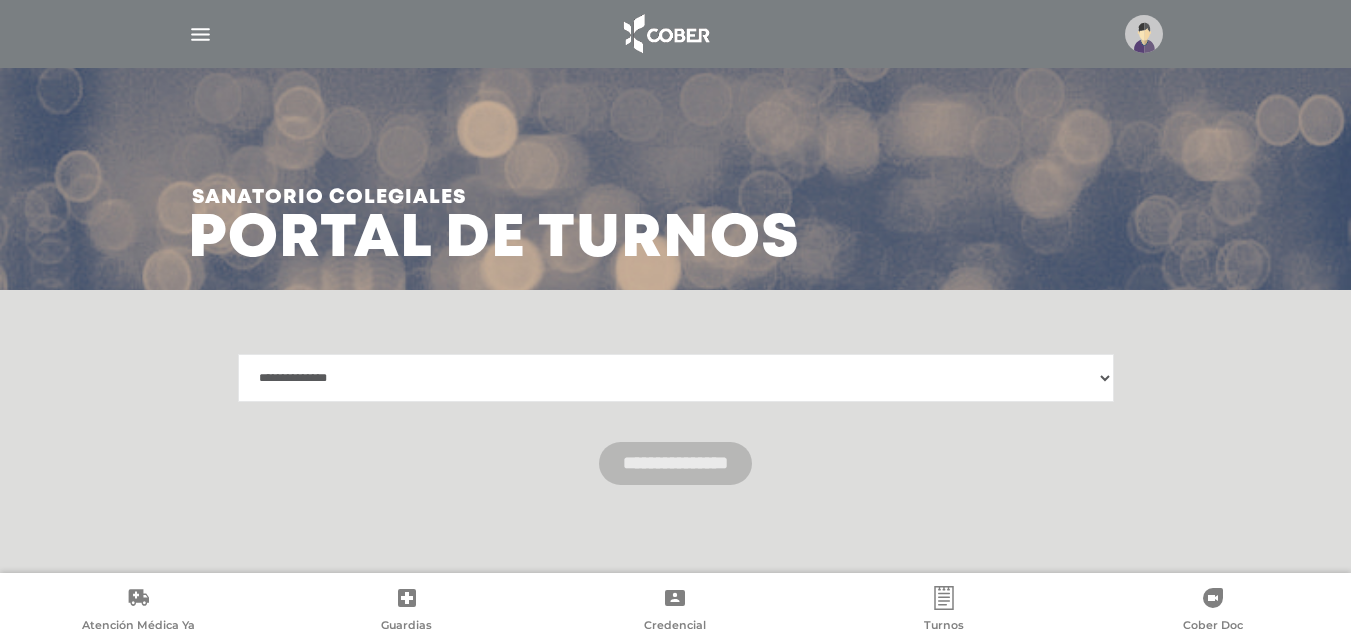 click on "**********" at bounding box center [676, 378] 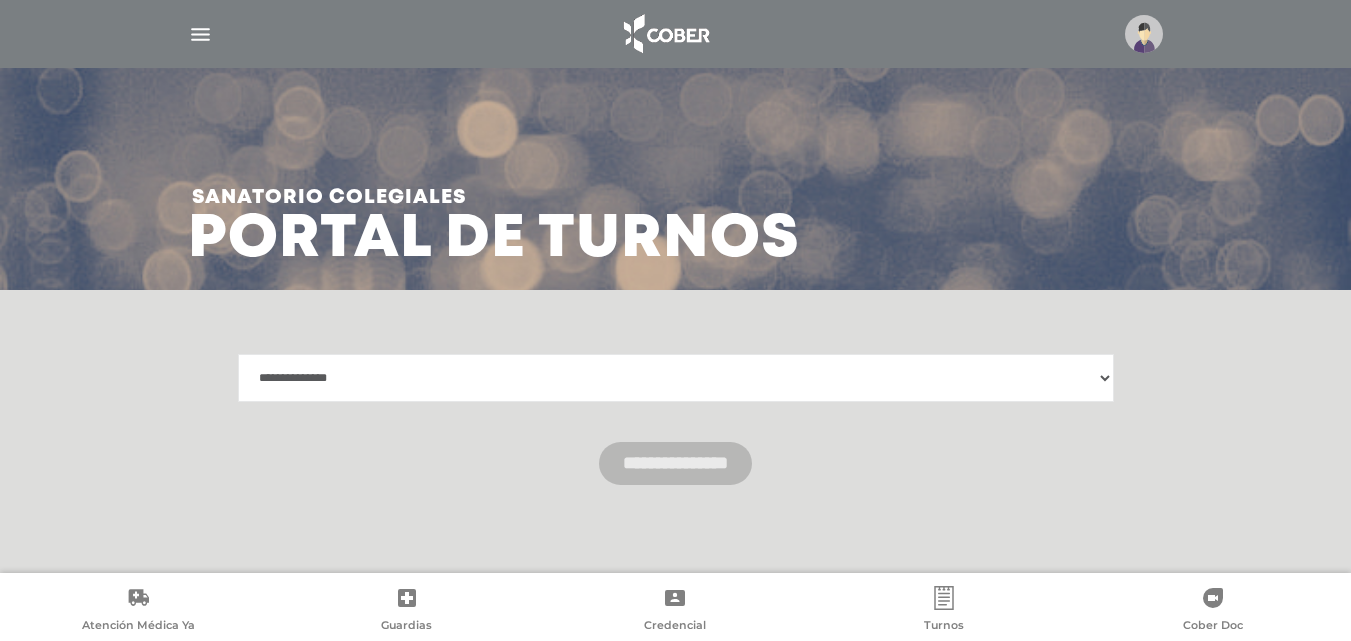 click on "**********" at bounding box center (676, 378) 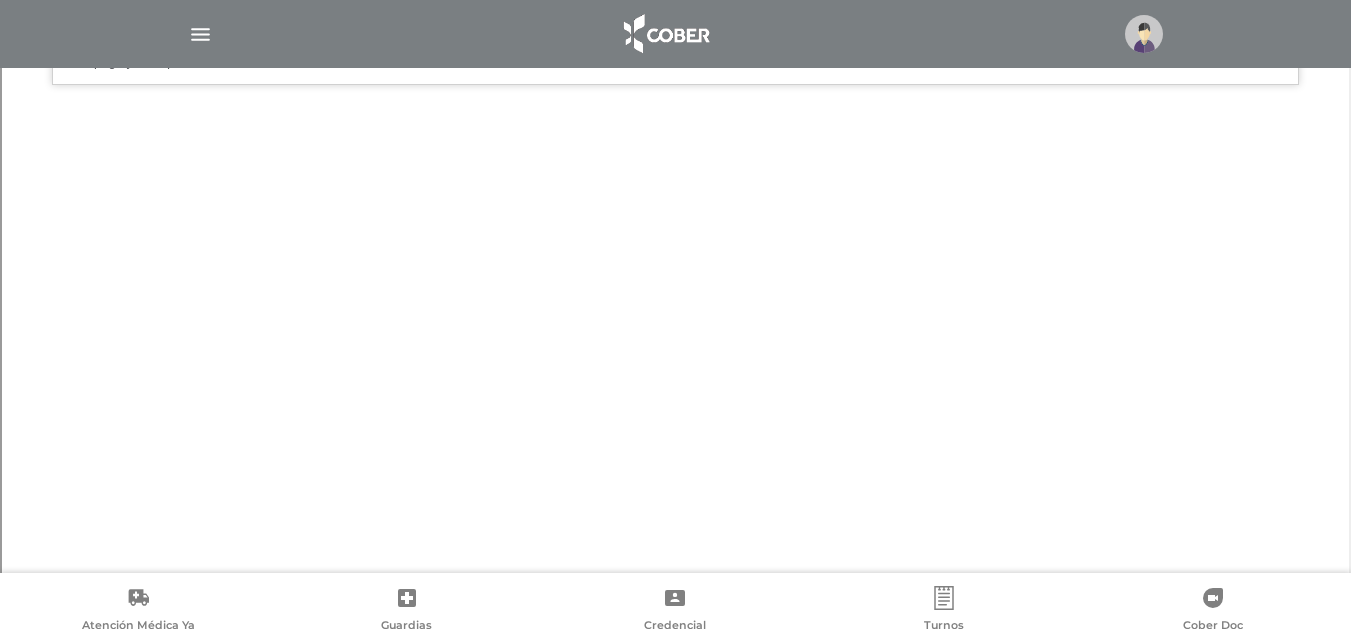 scroll, scrollTop: 241, scrollLeft: 0, axis: vertical 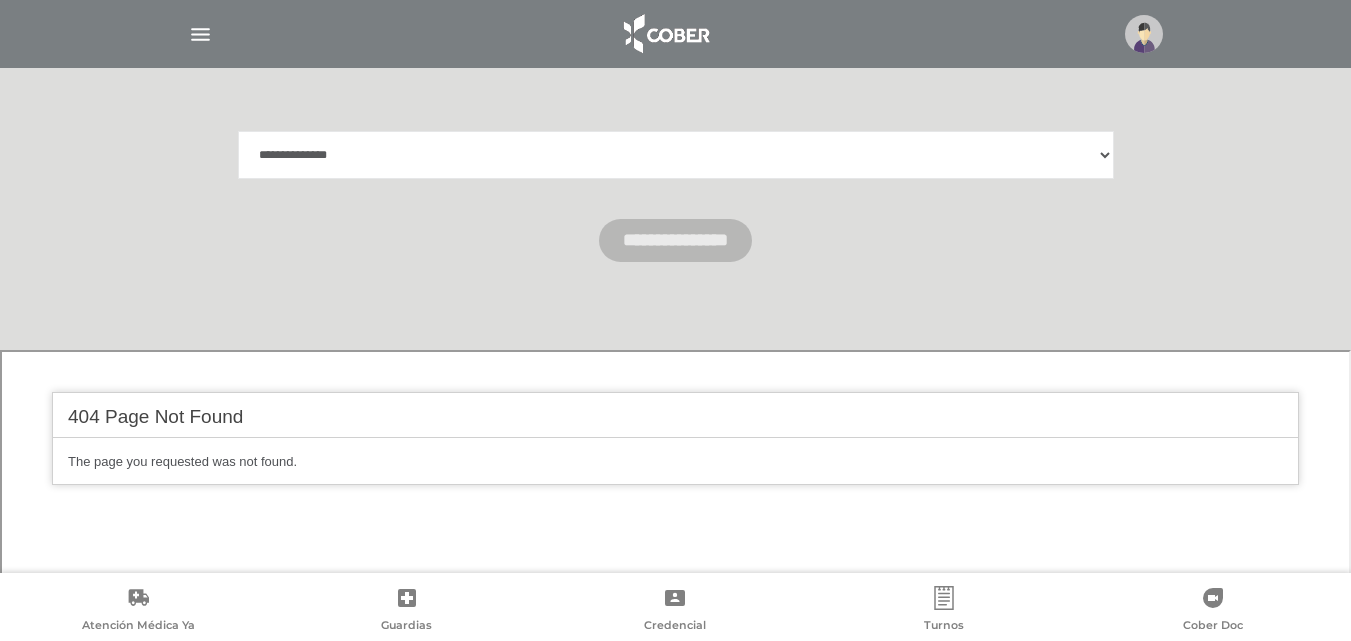 click on "**********" at bounding box center (676, 155) 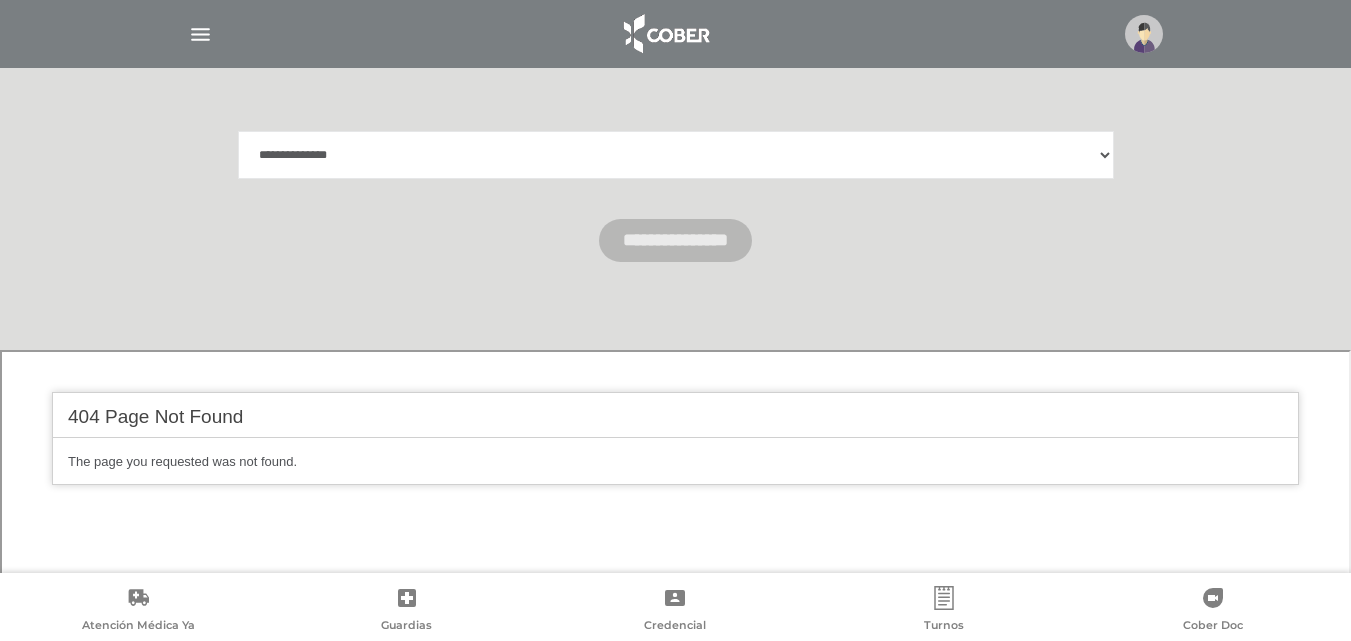 click on "**********" at bounding box center [676, 155] 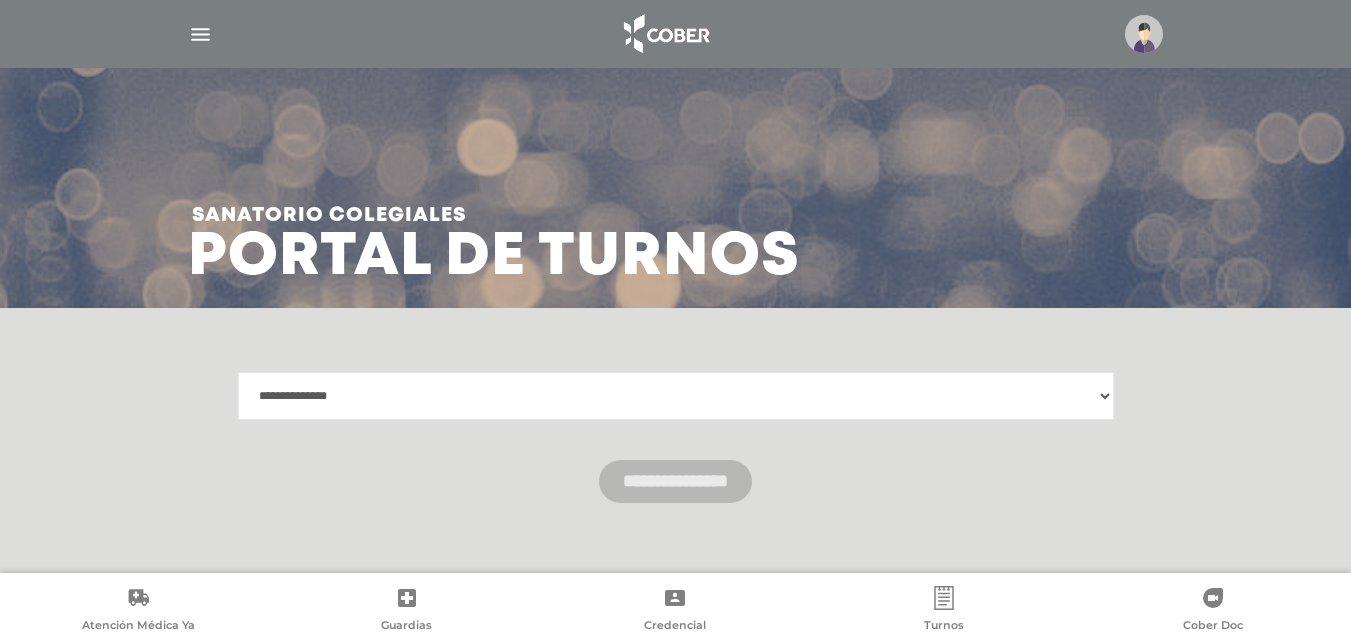click on "**********" at bounding box center (676, 396) 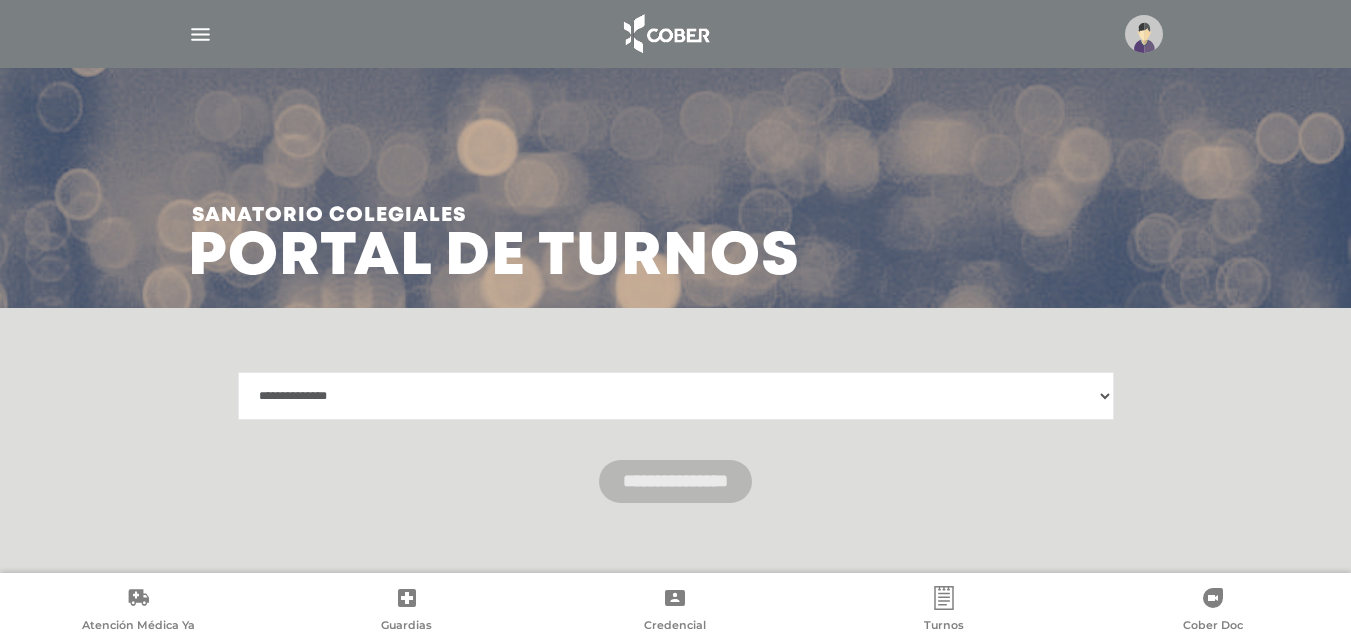 click on "**********" at bounding box center (676, 396) 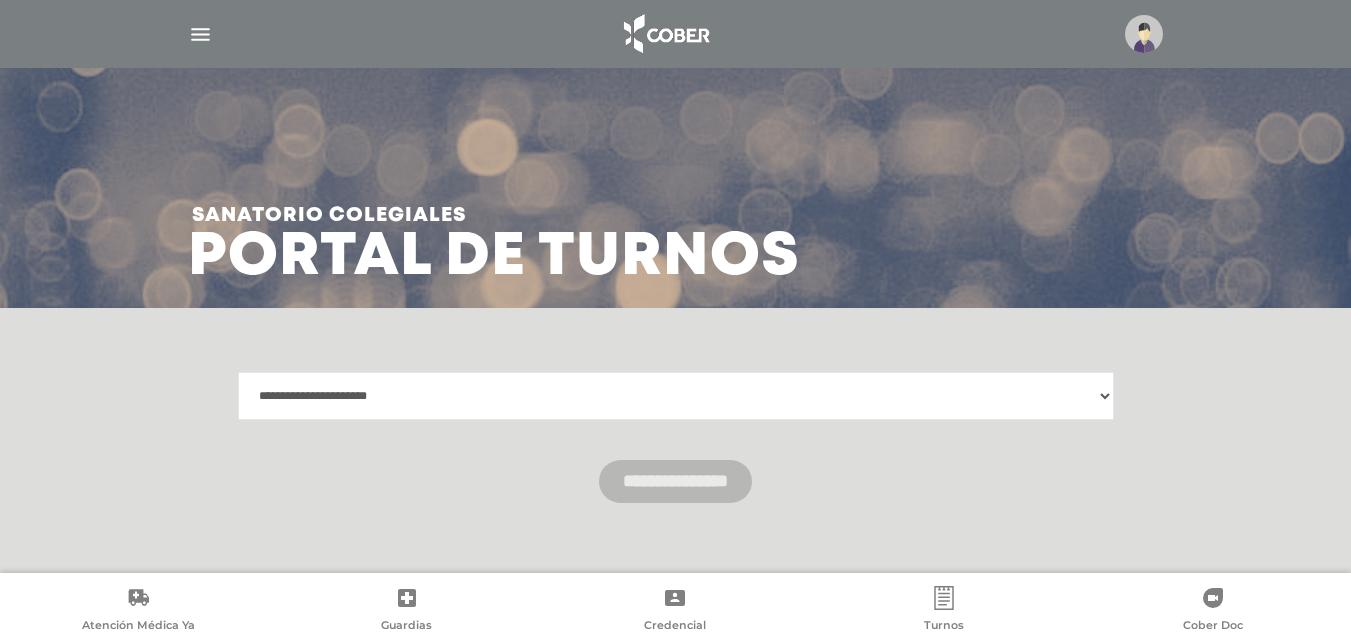 scroll, scrollTop: 0, scrollLeft: 0, axis: both 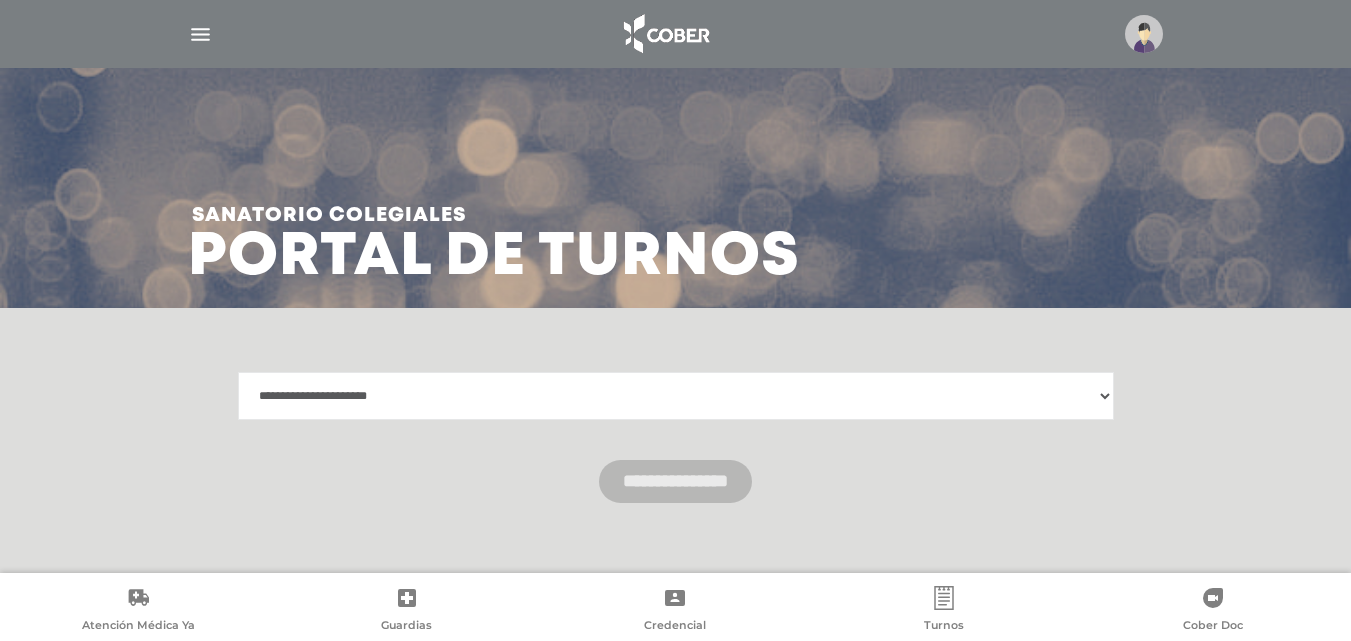 click on "**********" at bounding box center (676, 396) 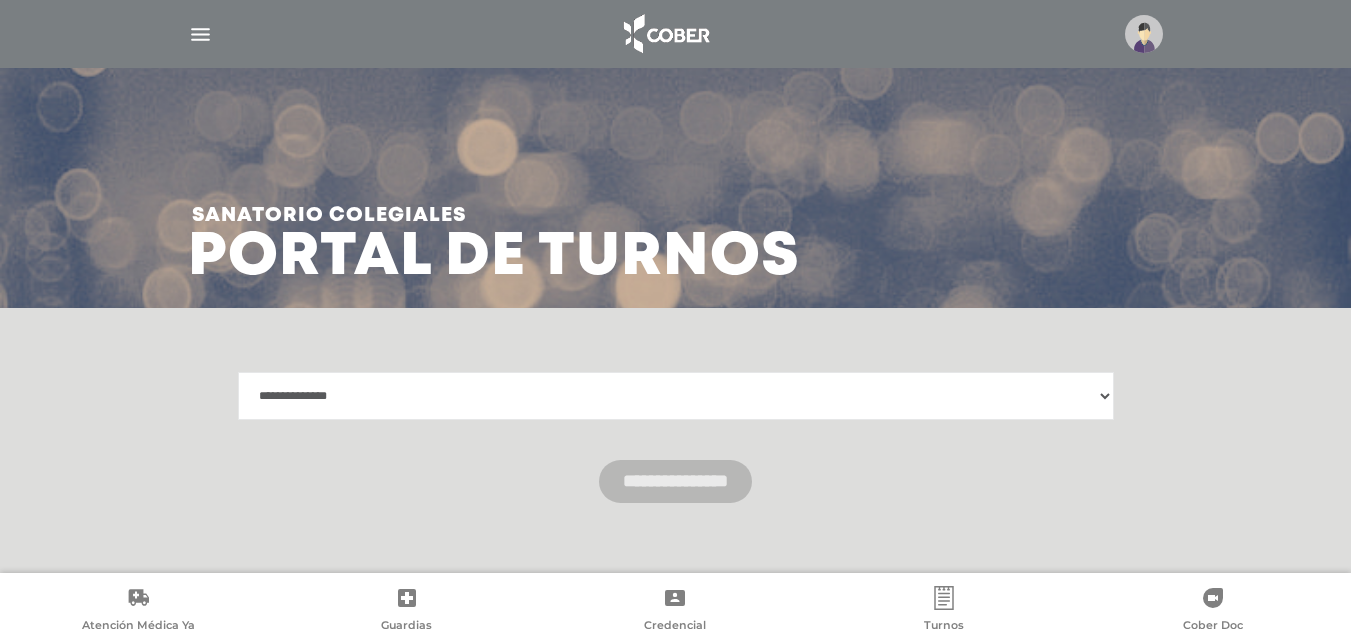 click on "**********" at bounding box center [676, 396] 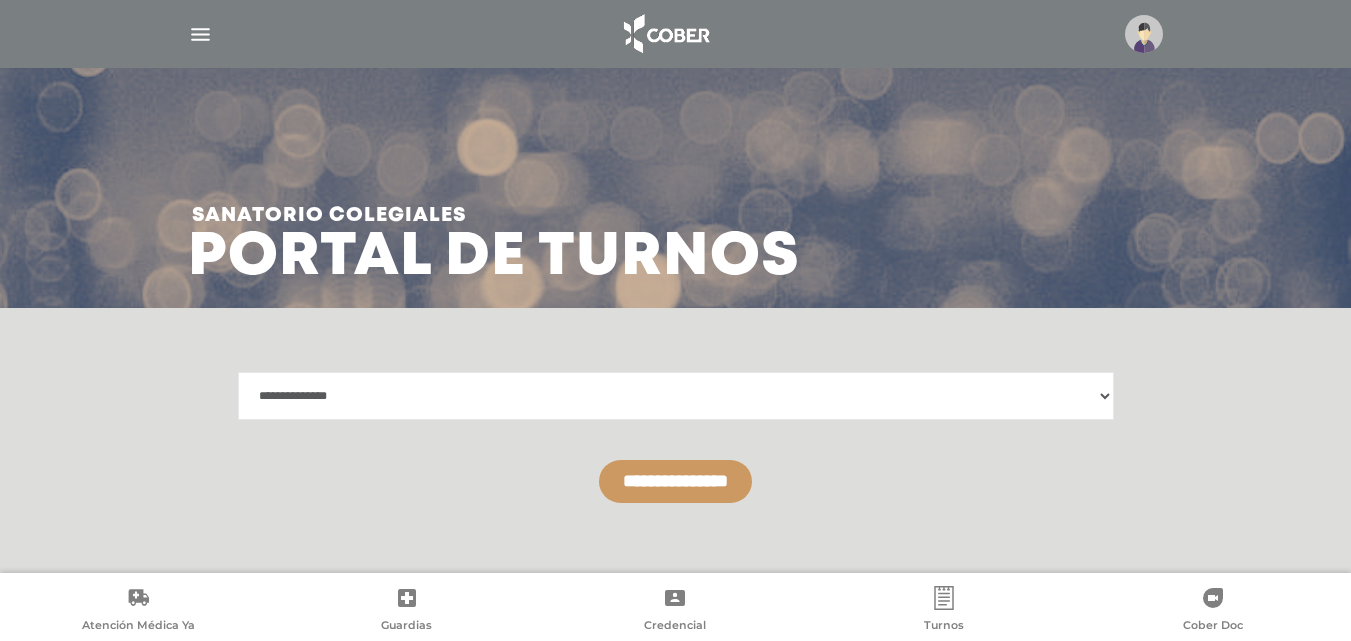 click on "**********" at bounding box center (675, 481) 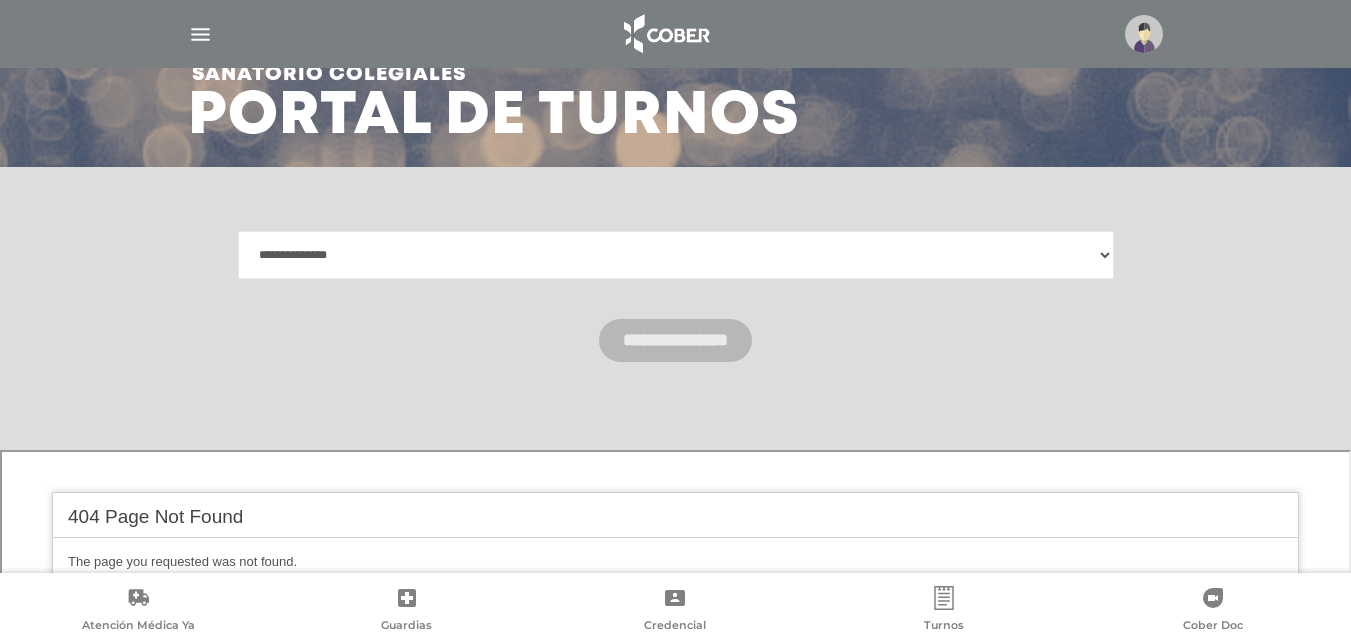 scroll, scrollTop: 41, scrollLeft: 0, axis: vertical 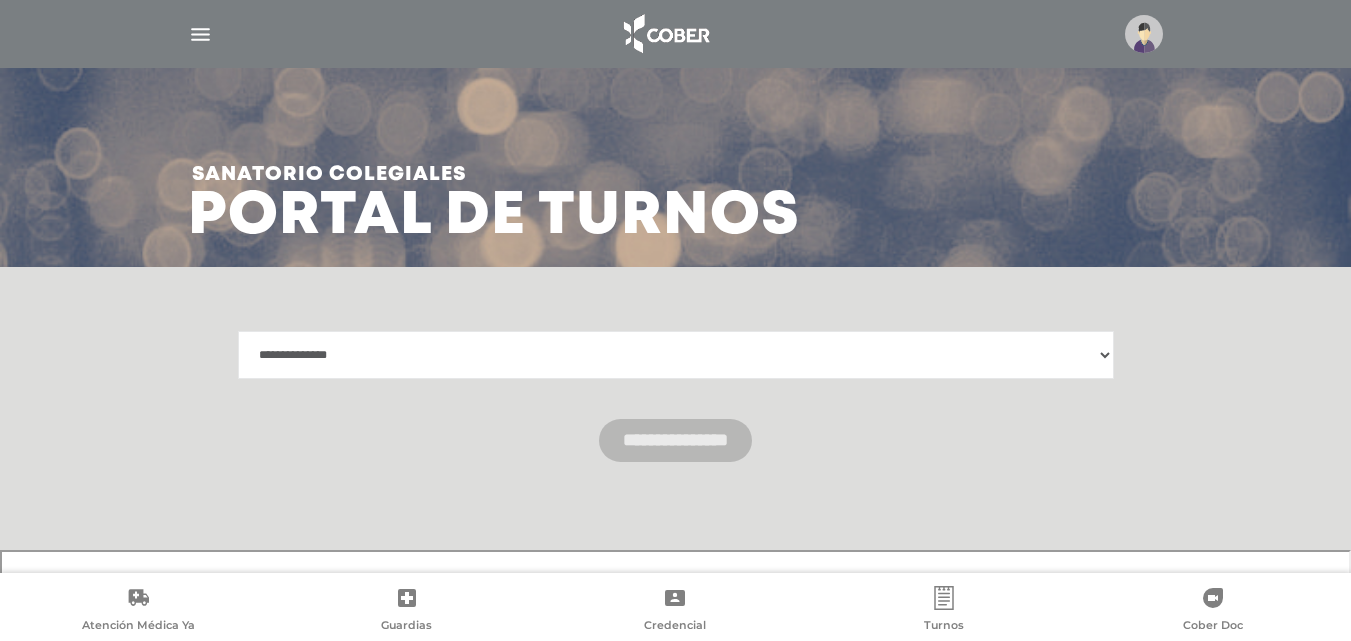 click on "**********" at bounding box center [676, 355] 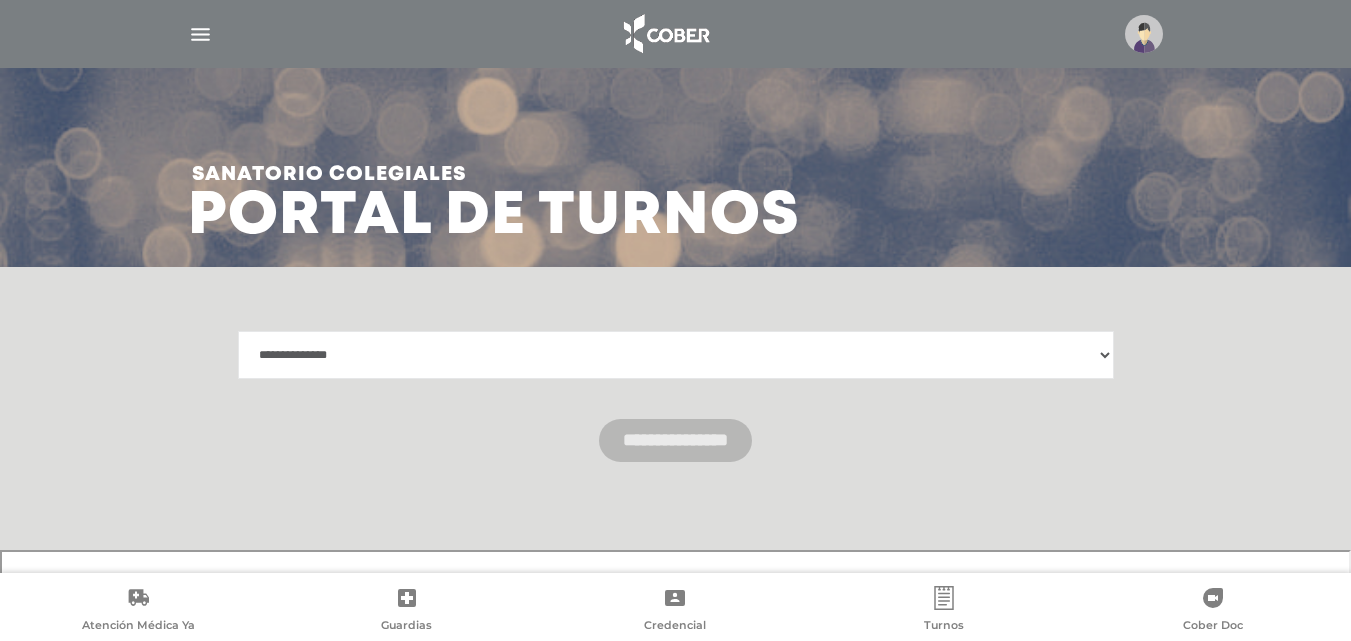 click on "**********" at bounding box center (676, 355) 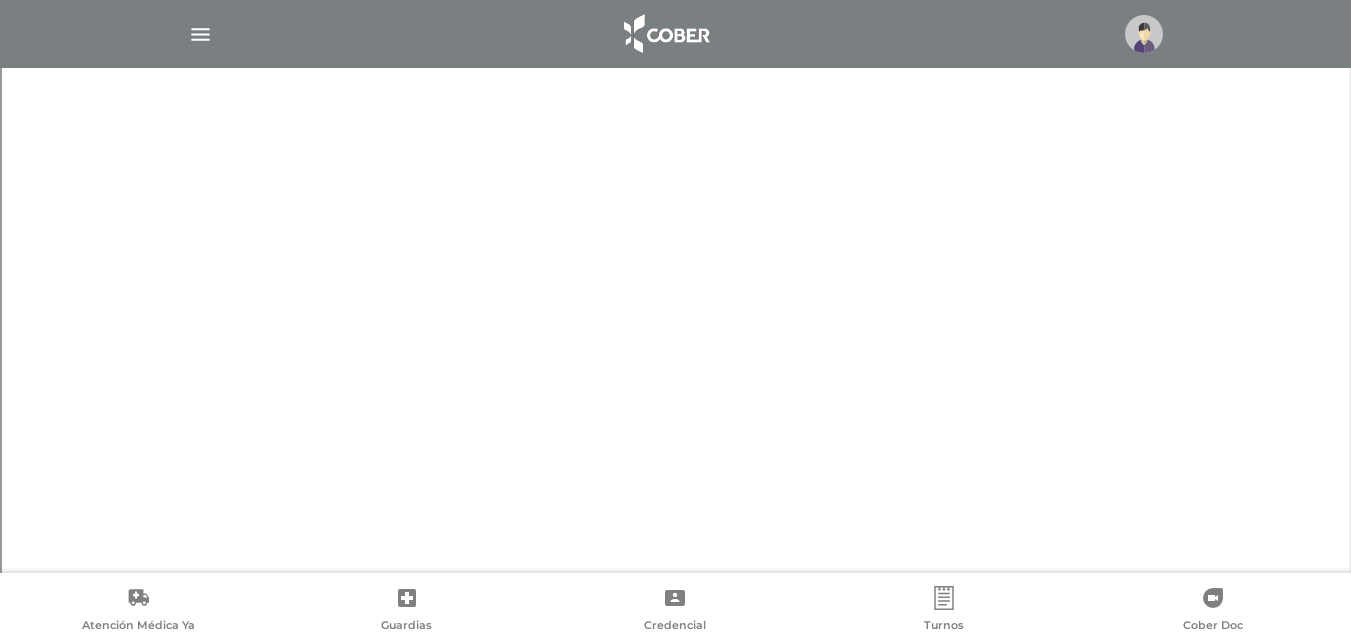 scroll, scrollTop: 925, scrollLeft: 0, axis: vertical 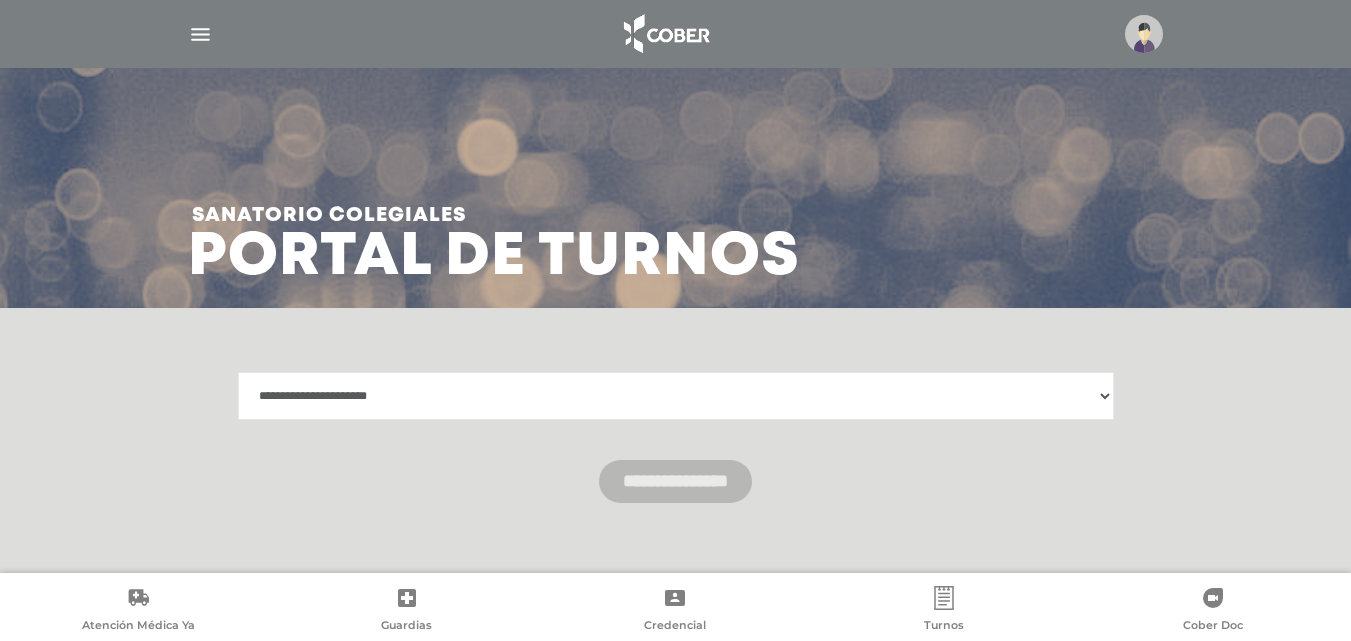 click on "**********" at bounding box center [676, 396] 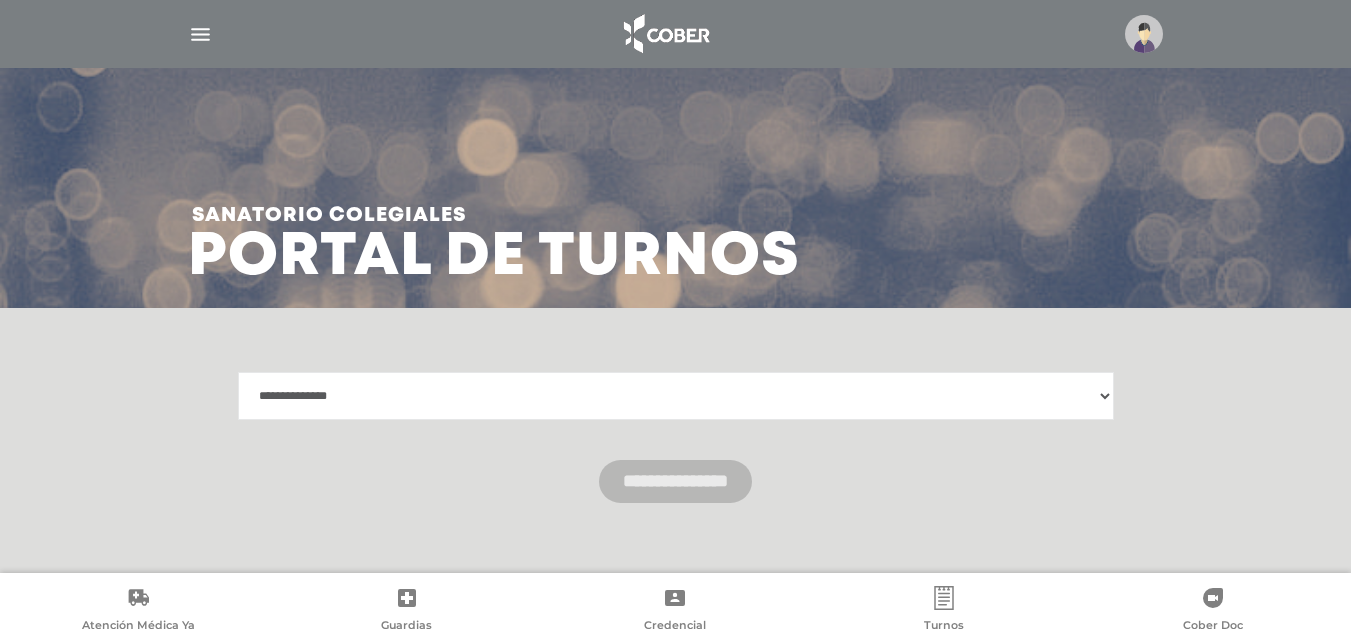 click on "**********" at bounding box center (676, 396) 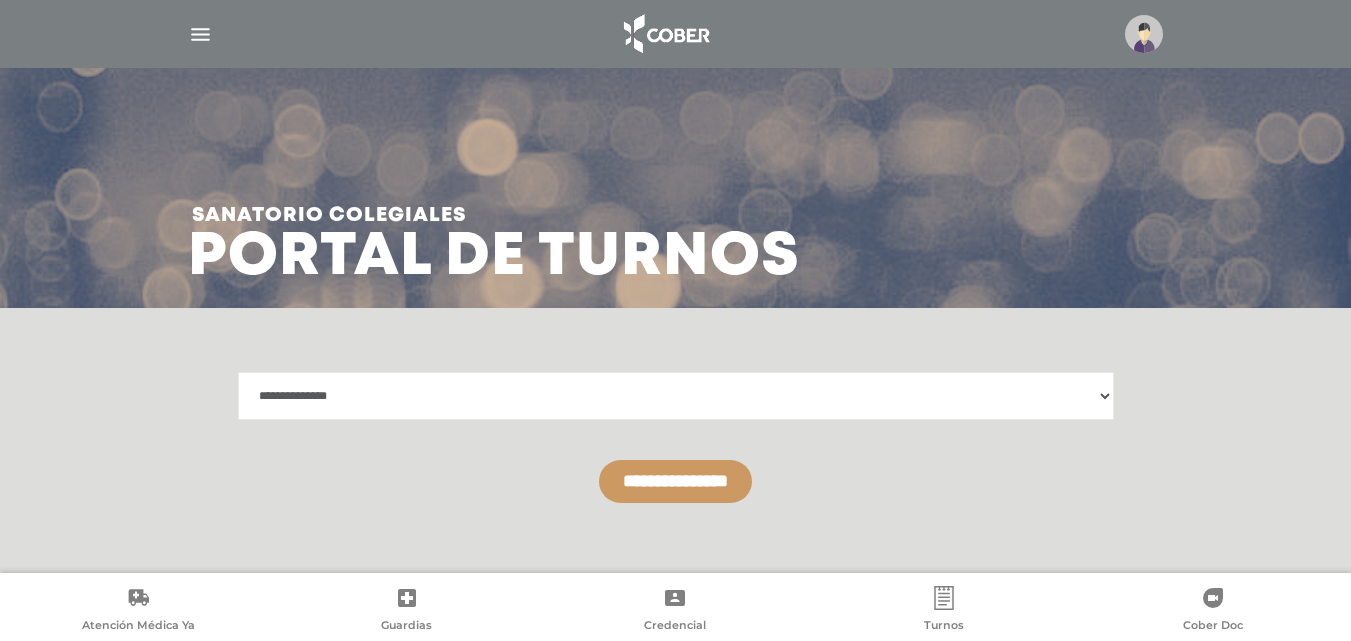 click on "**********" at bounding box center (675, 481) 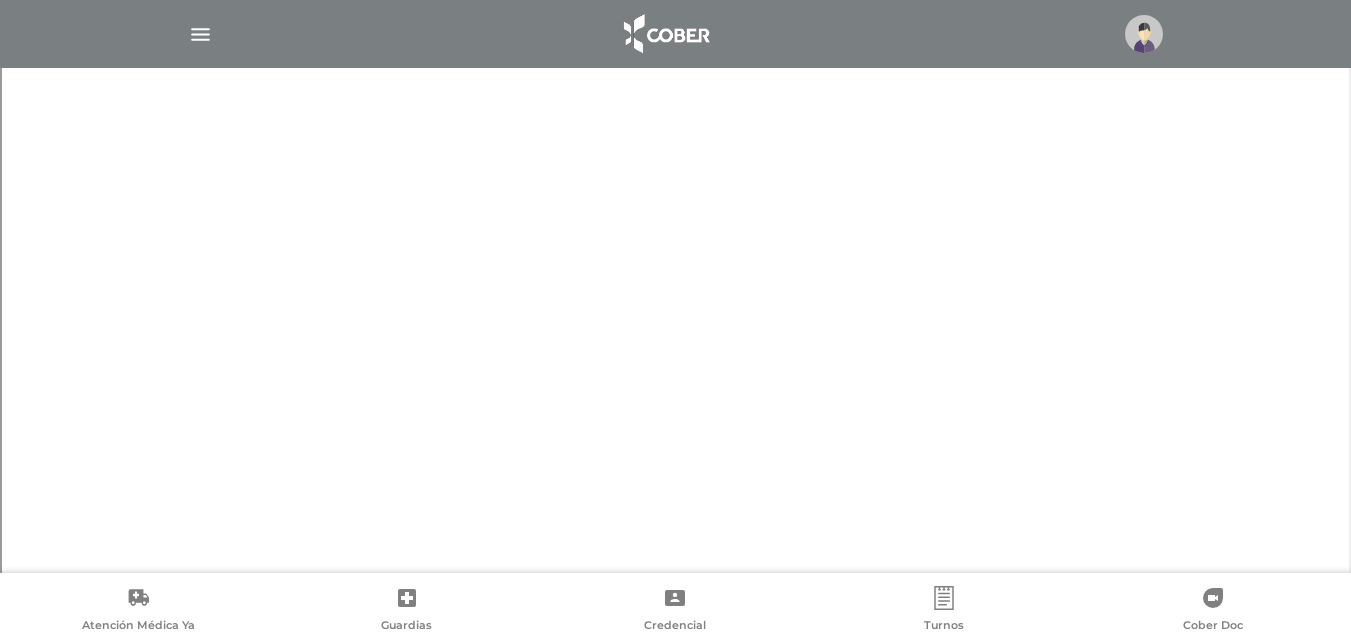 scroll, scrollTop: 1525, scrollLeft: 0, axis: vertical 